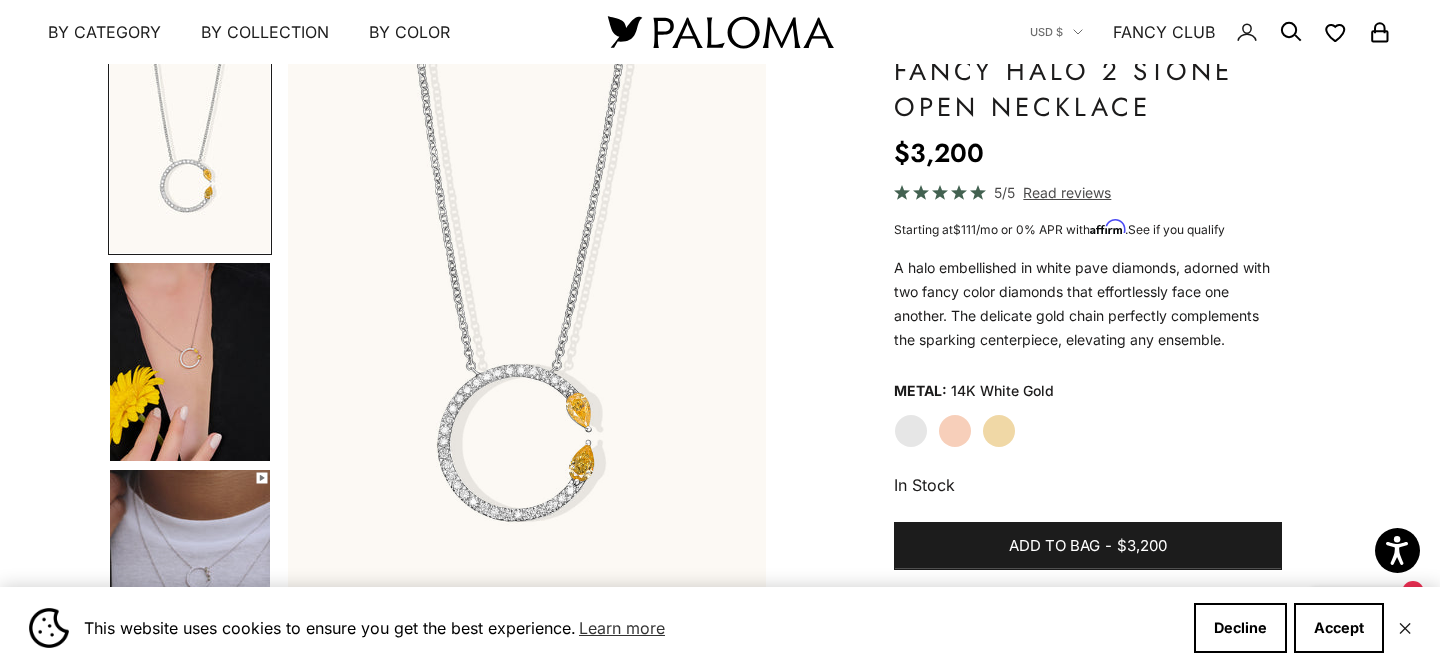 scroll, scrollTop: 167, scrollLeft: 0, axis: vertical 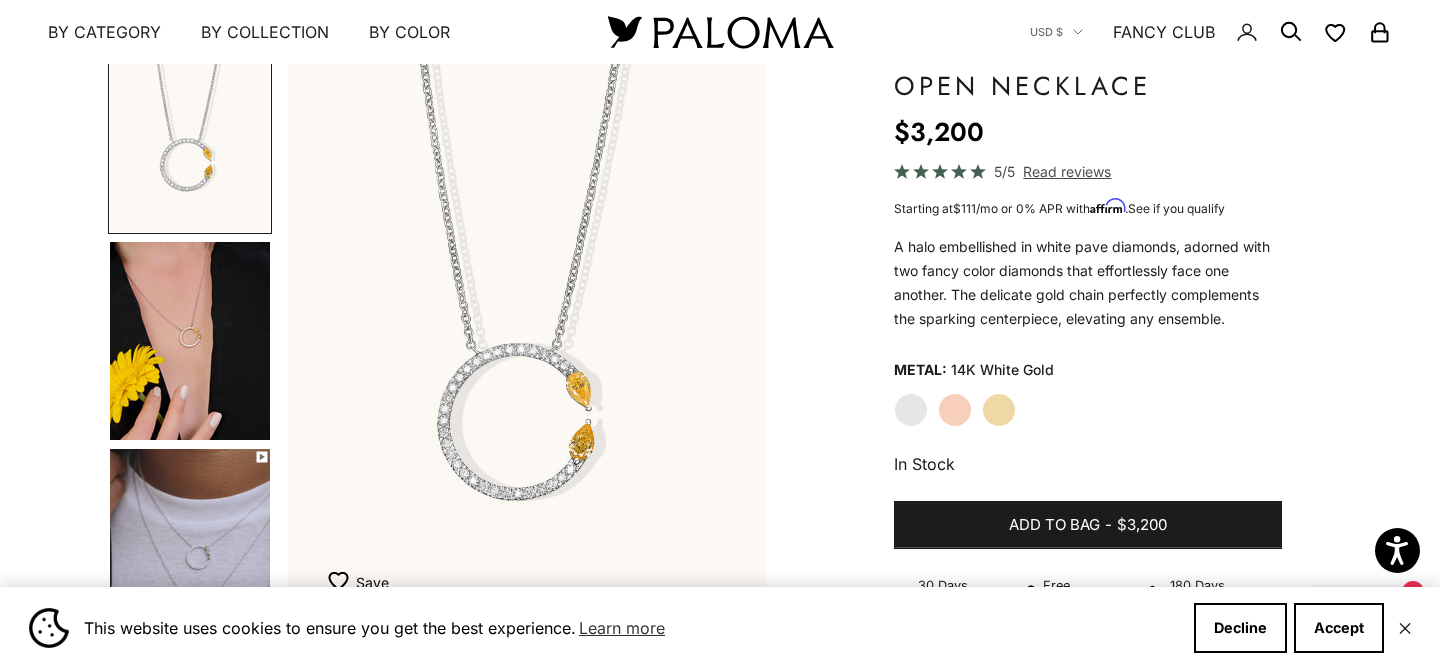 click on "Rose Gold" 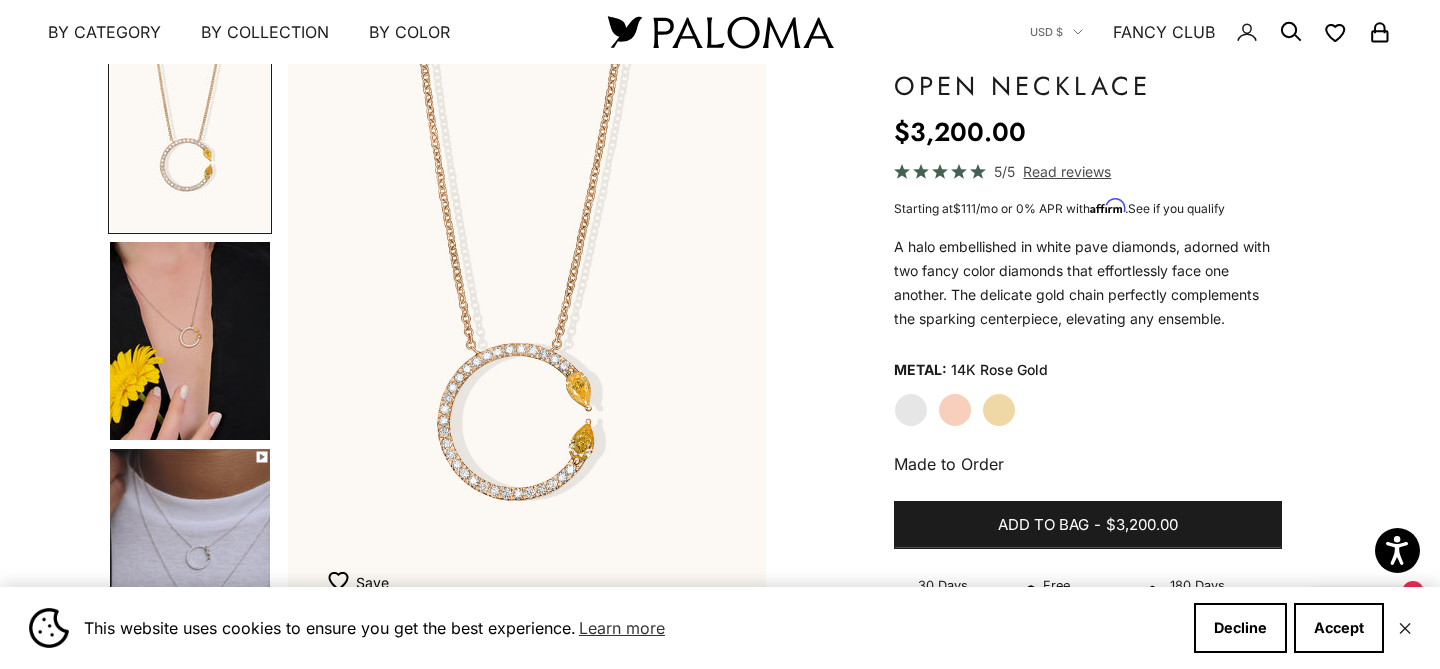 click on "Yellow Gold" 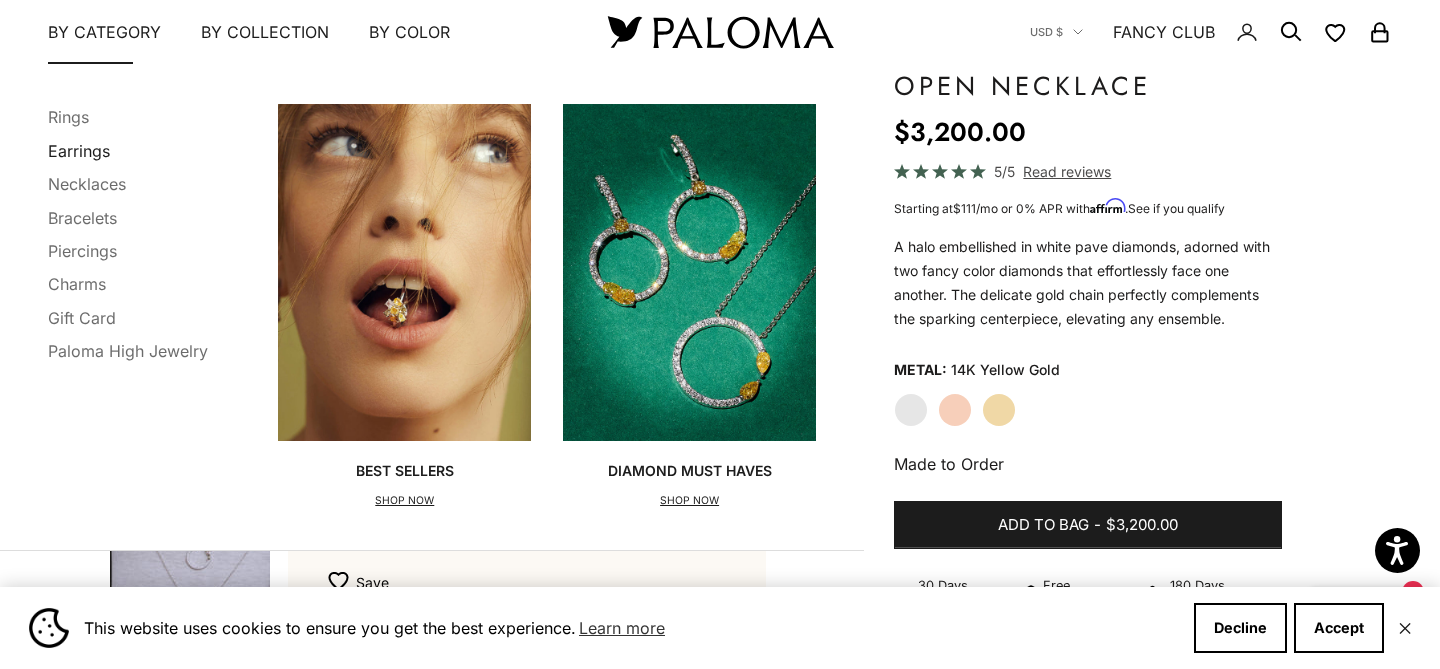 click on "Earrings" at bounding box center (79, 150) 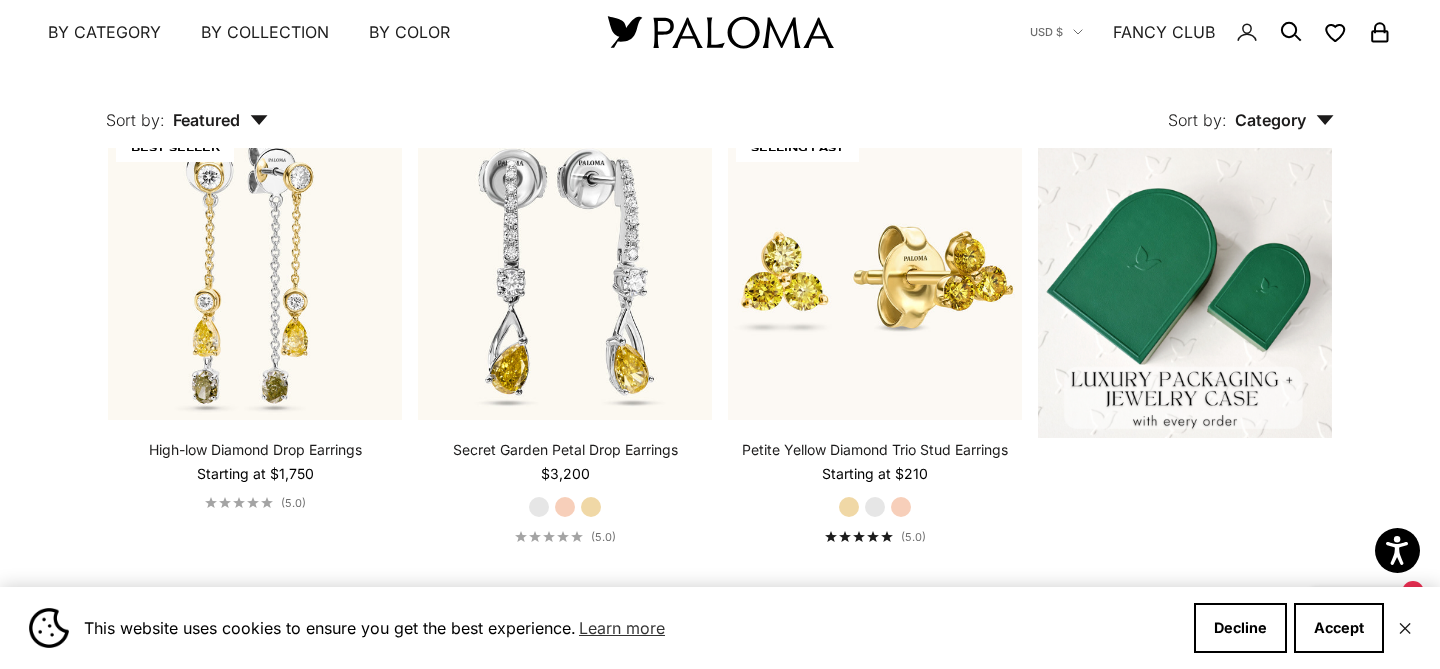 scroll, scrollTop: 447, scrollLeft: 0, axis: vertical 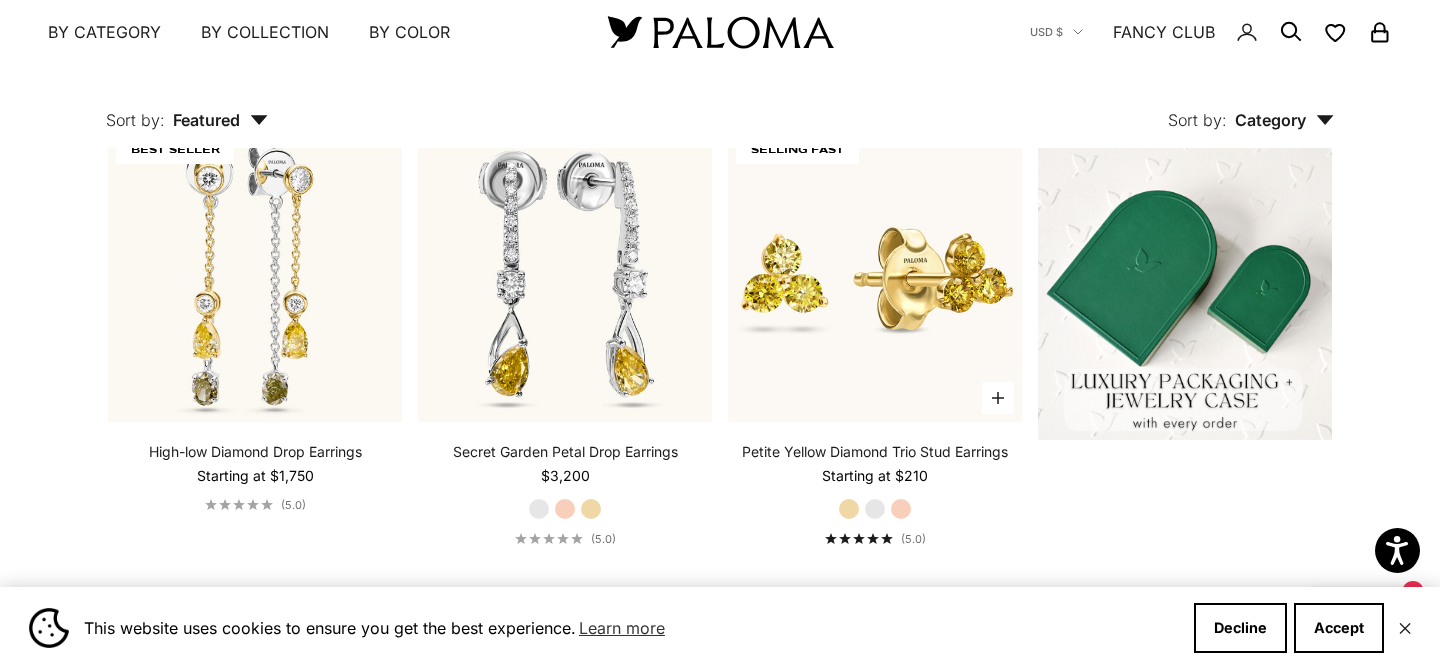 click on "White Gold" at bounding box center [875, 509] 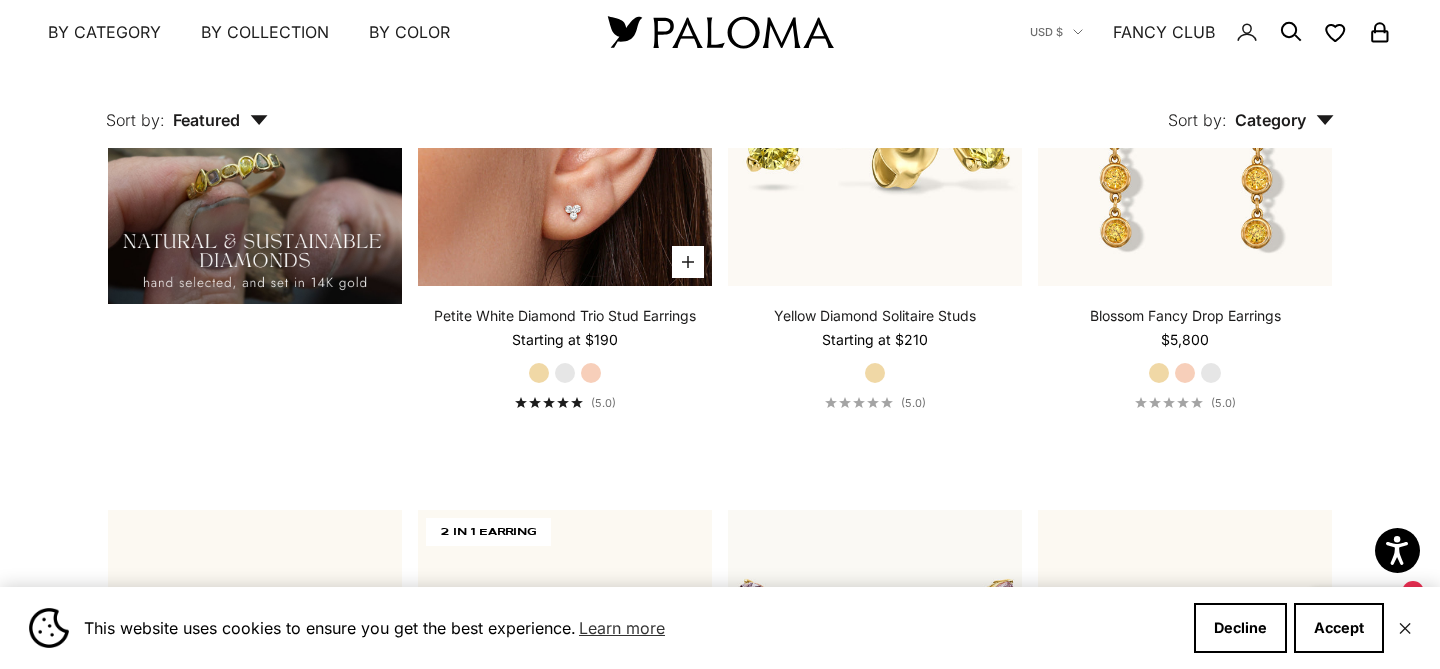 scroll, scrollTop: 1642, scrollLeft: 0, axis: vertical 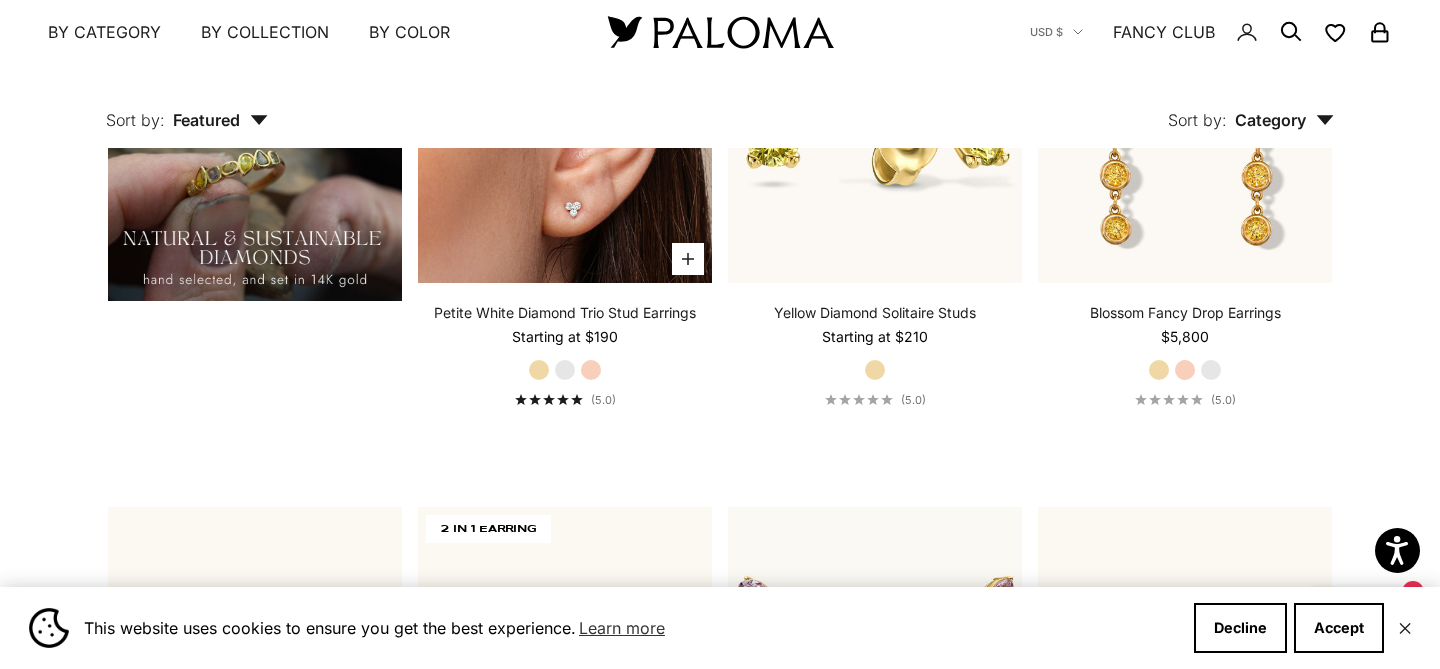 click at bounding box center [565, 136] 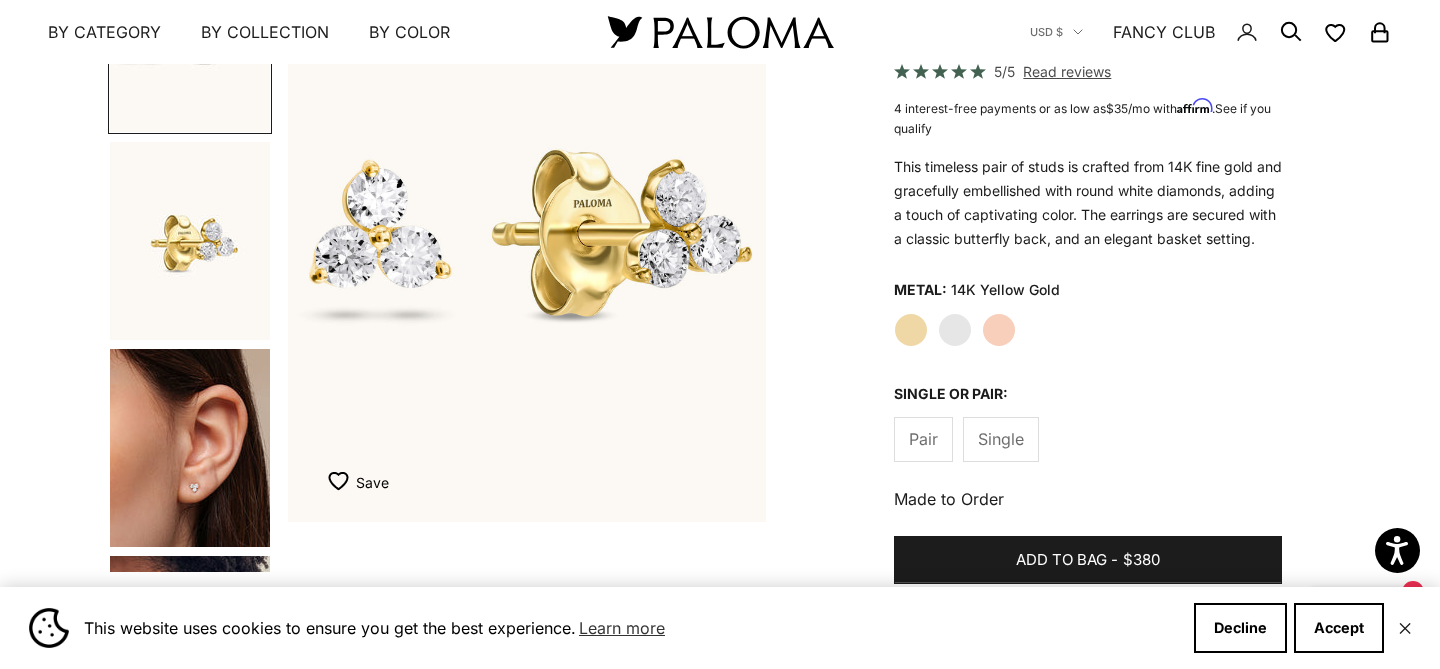 scroll, scrollTop: 0, scrollLeft: 0, axis: both 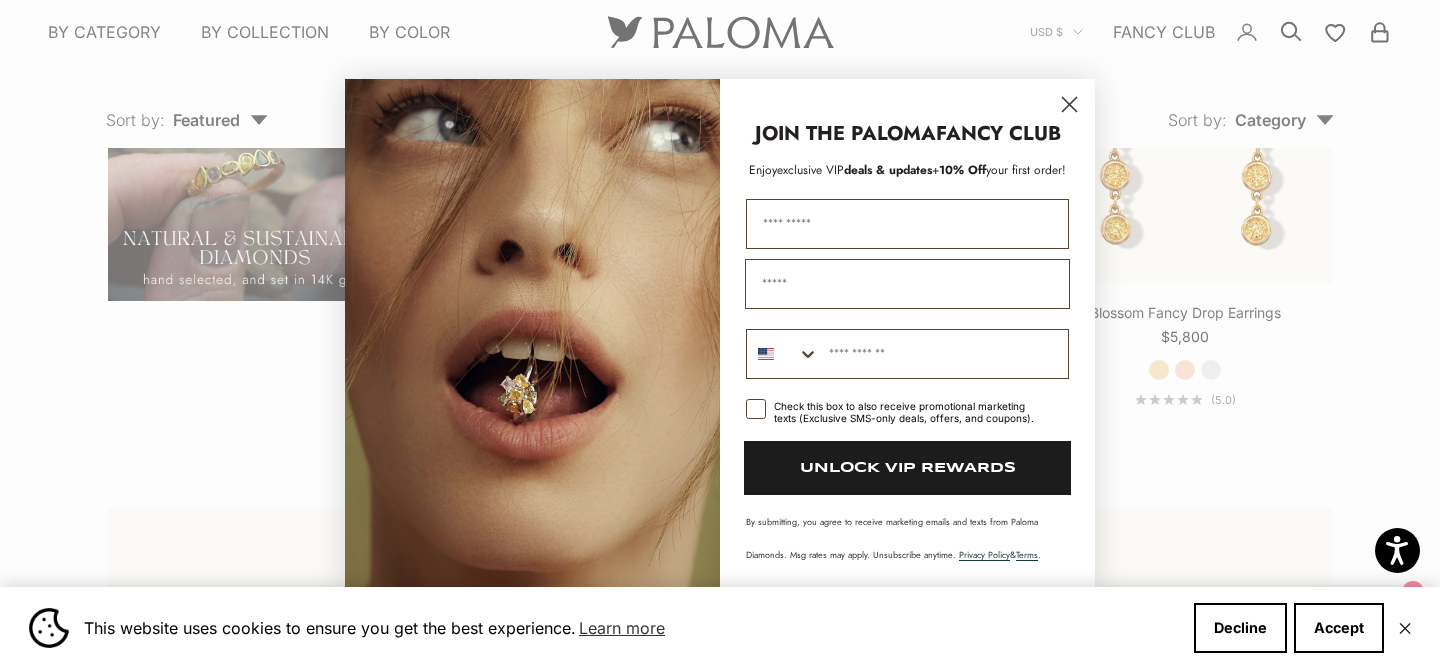 click 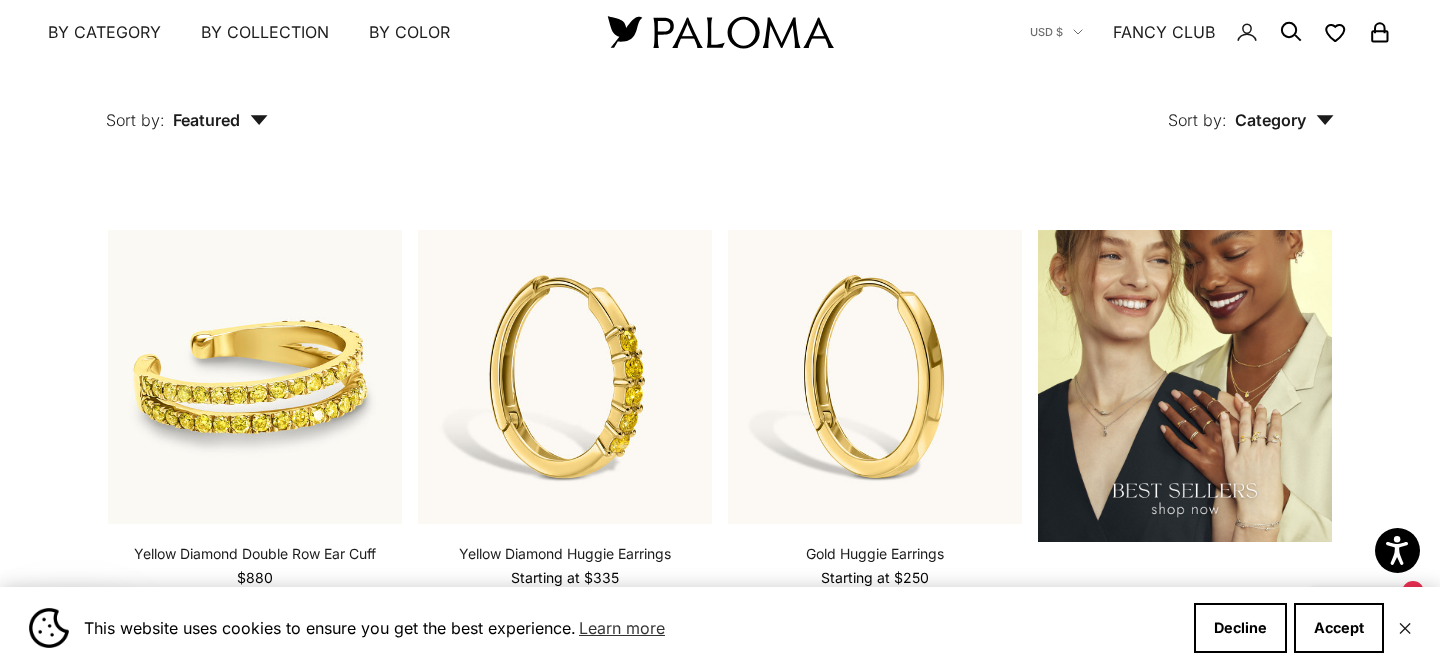scroll, scrollTop: 2448, scrollLeft: 0, axis: vertical 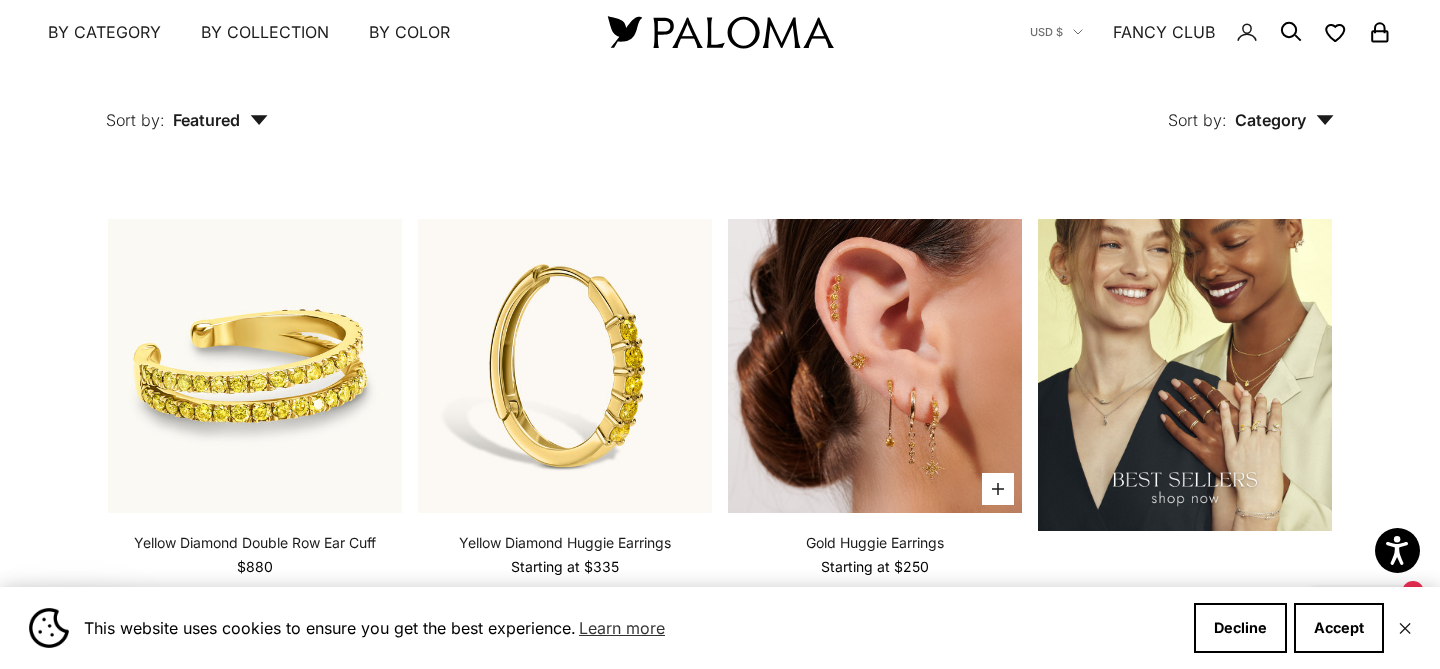 click at bounding box center (875, 366) 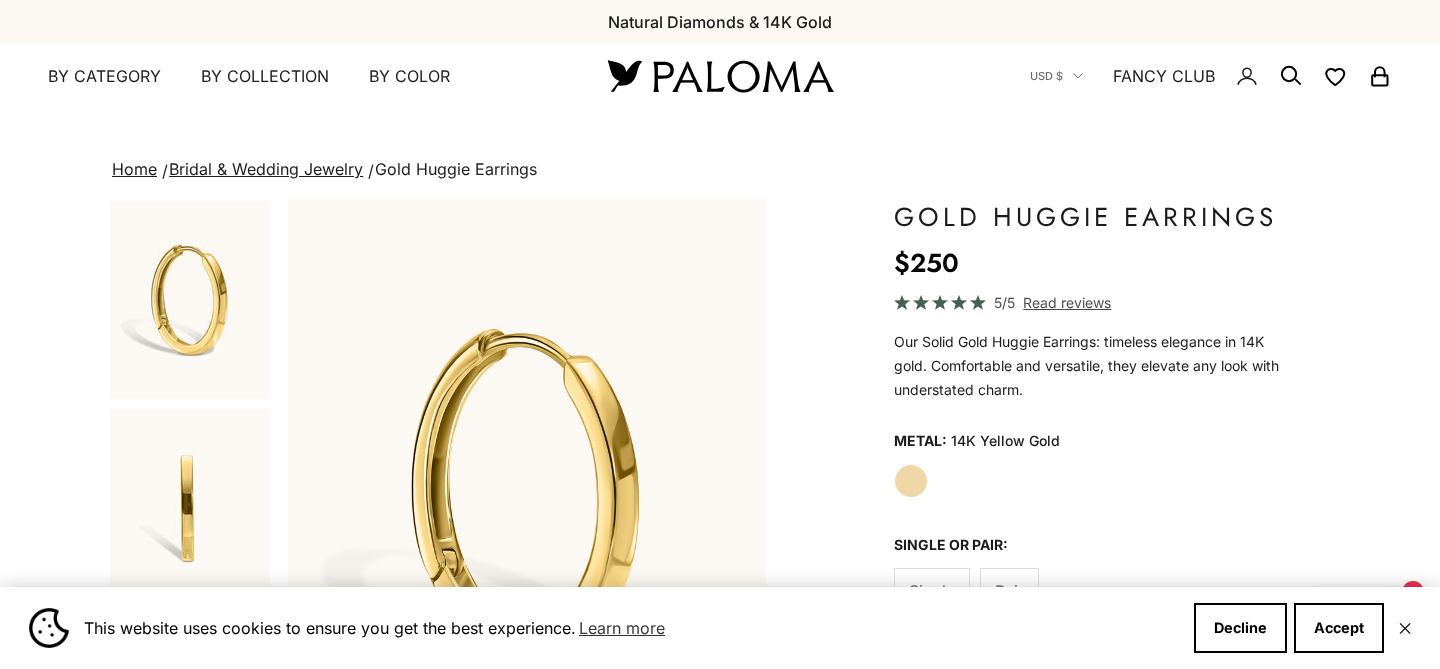 scroll, scrollTop: 0, scrollLeft: 0, axis: both 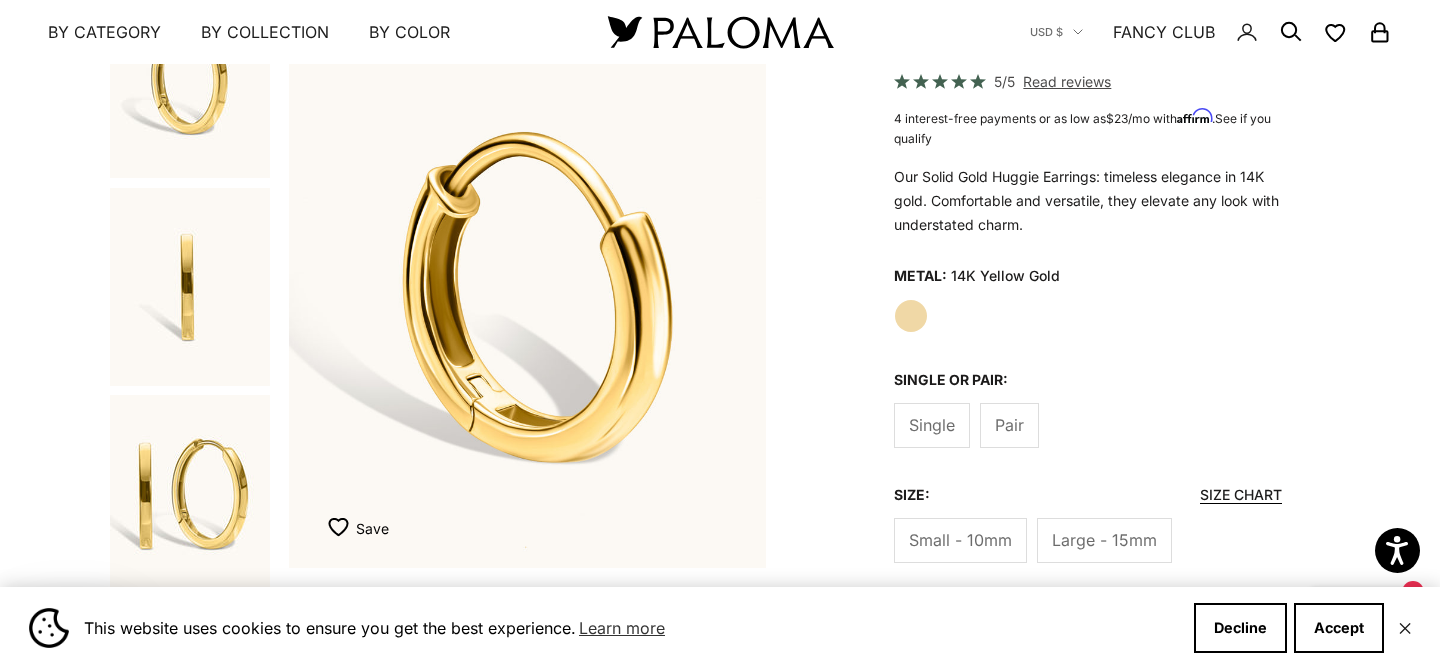 click at bounding box center [190, 287] 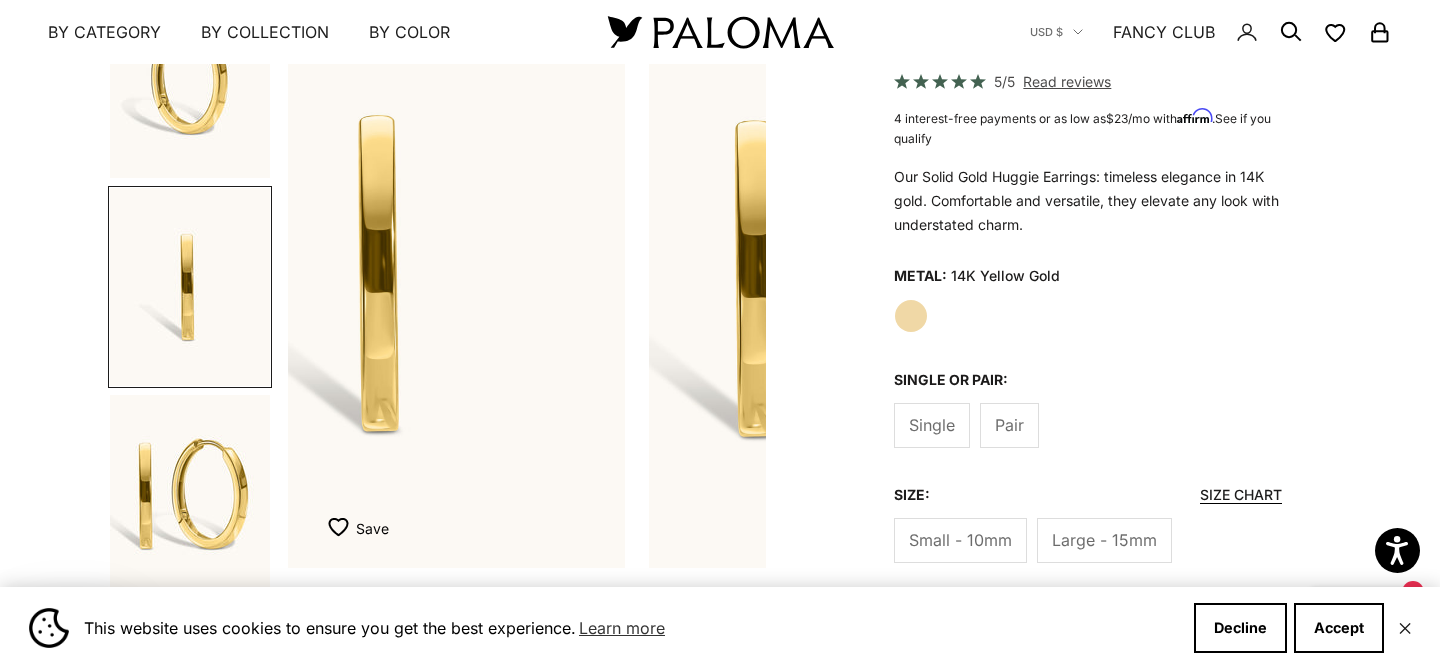 scroll, scrollTop: 0, scrollLeft: 501, axis: horizontal 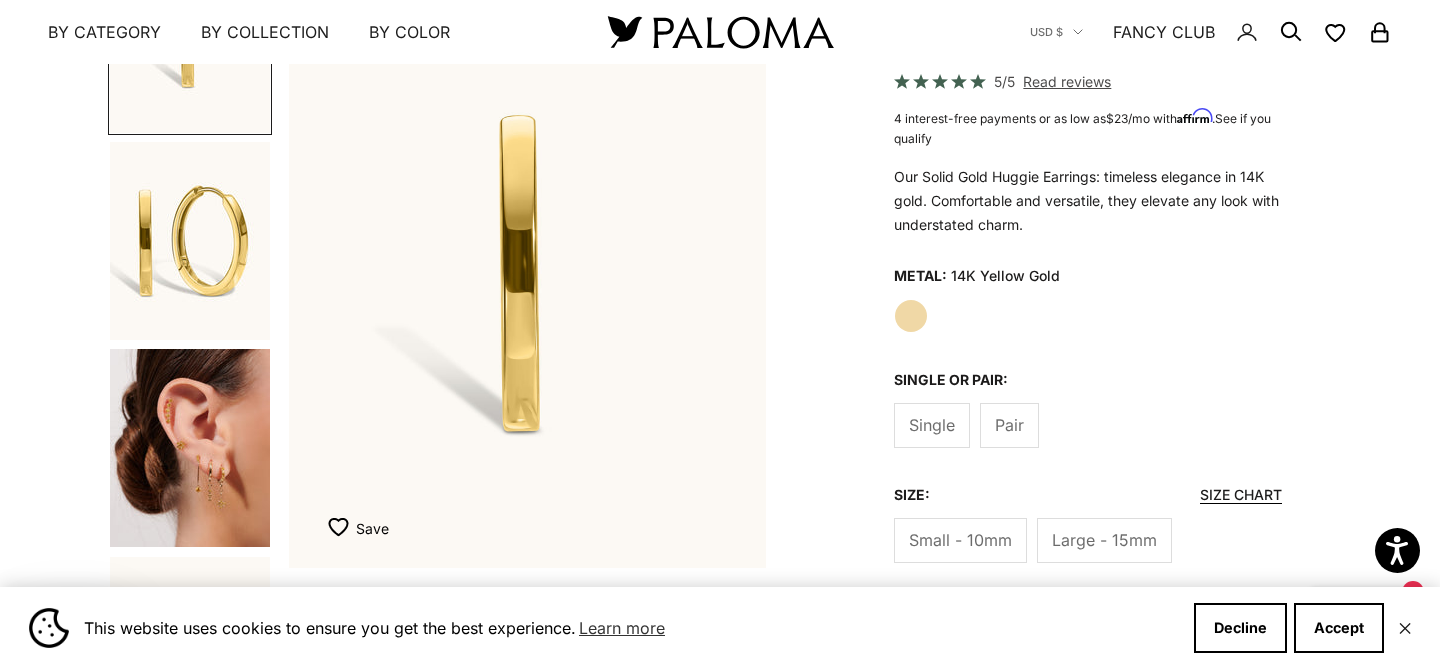 click at bounding box center [190, 448] 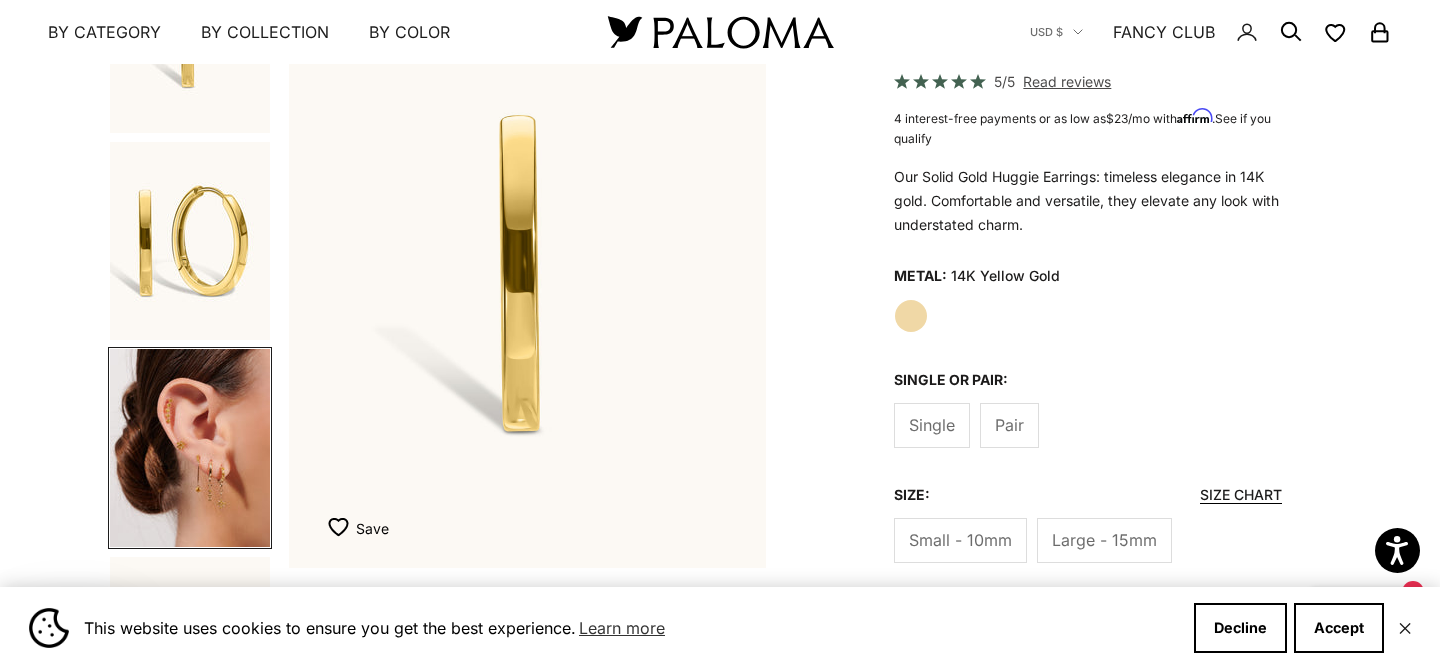 scroll, scrollTop: 0, scrollLeft: 734, axis: horizontal 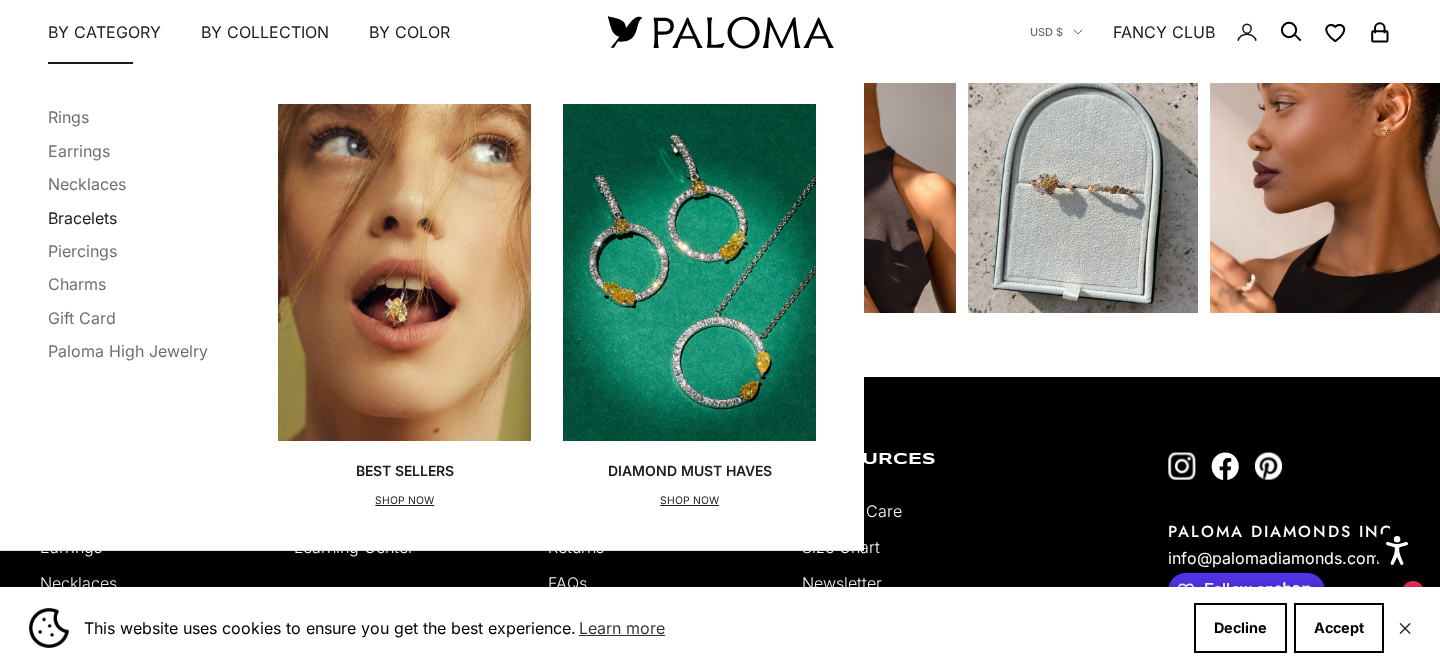 click on "Bracelets" at bounding box center (82, 217) 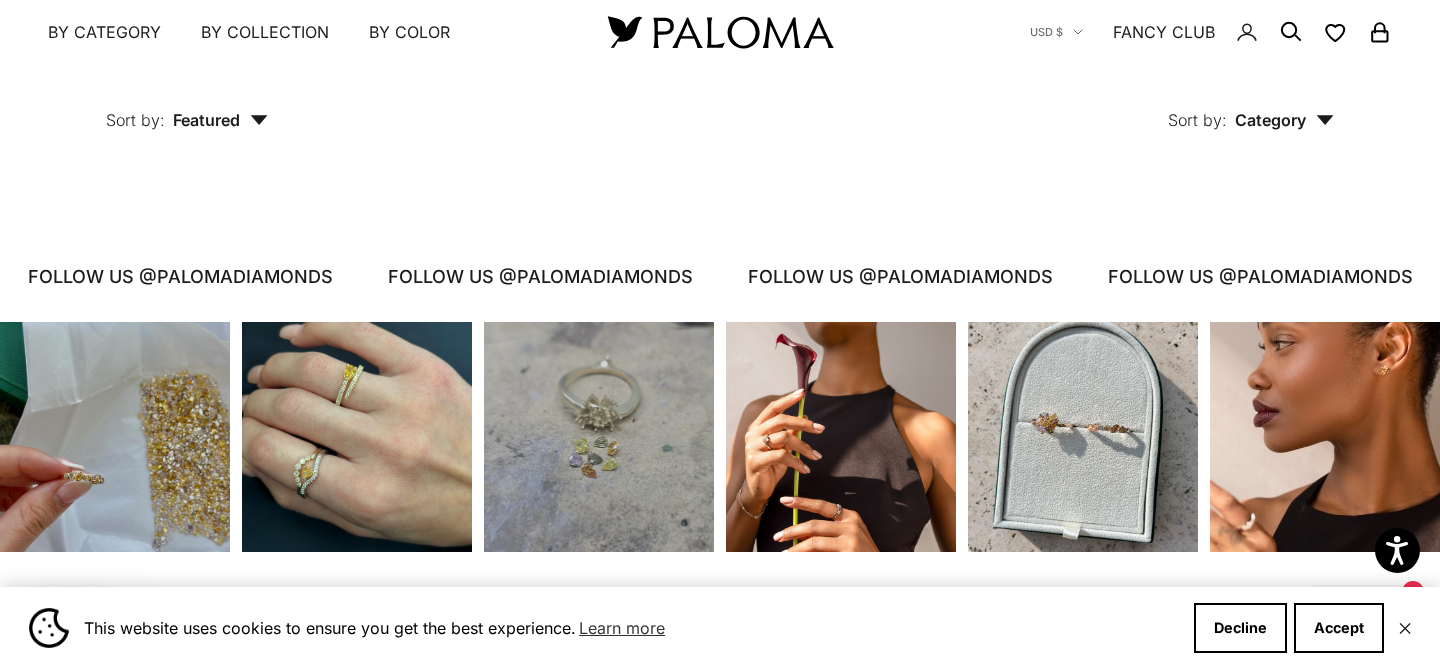 scroll, scrollTop: 1904, scrollLeft: 0, axis: vertical 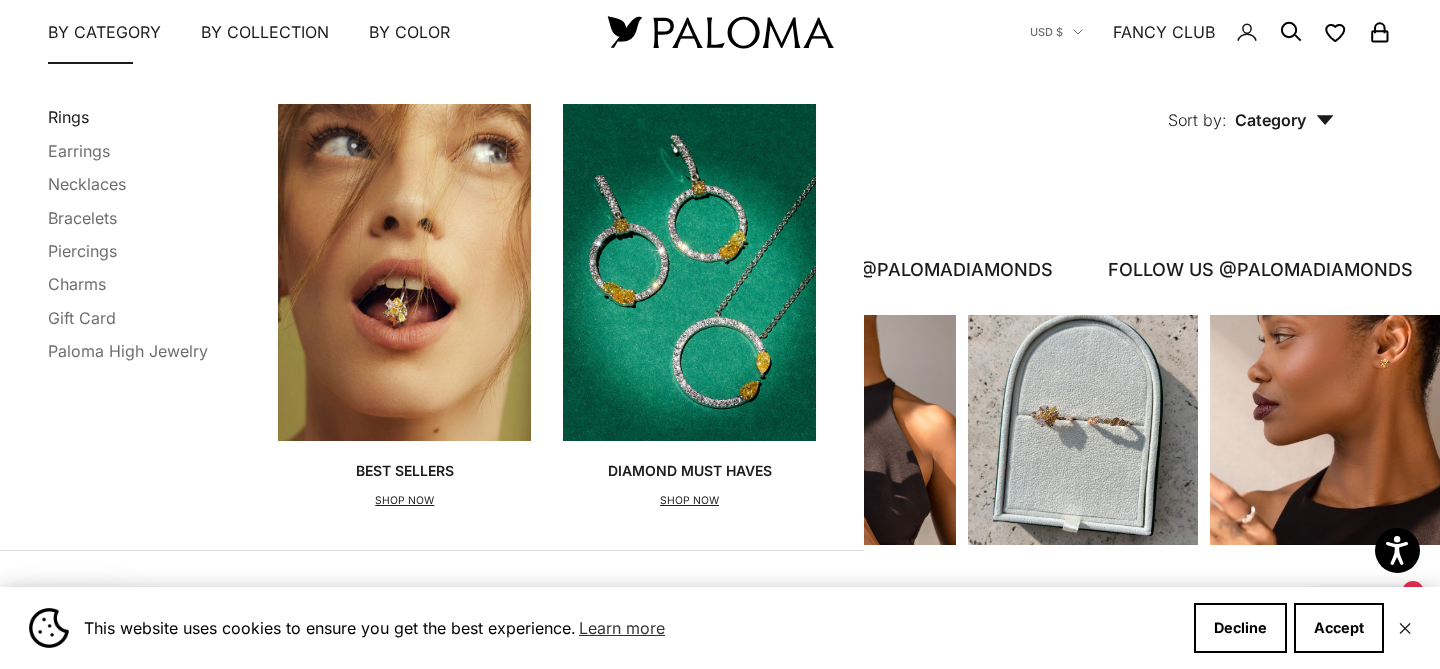 click on "Rings" at bounding box center [68, 117] 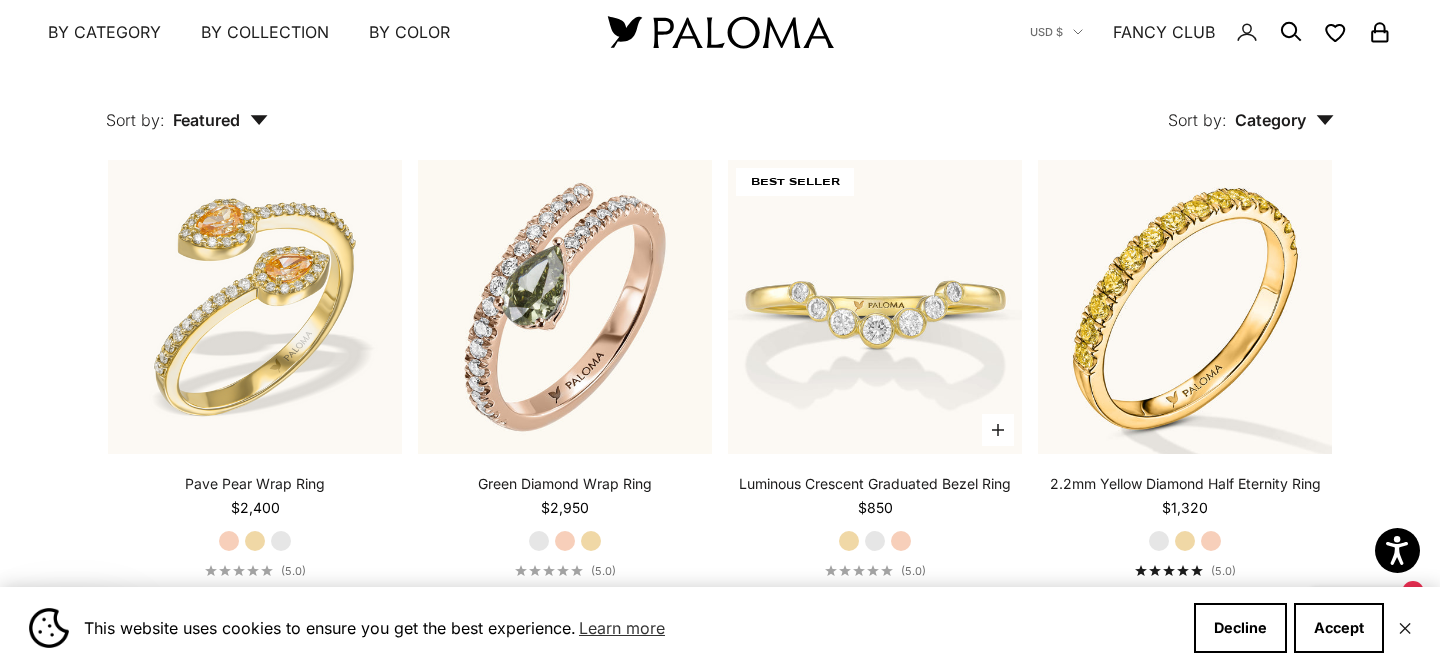 scroll, scrollTop: 939, scrollLeft: 0, axis: vertical 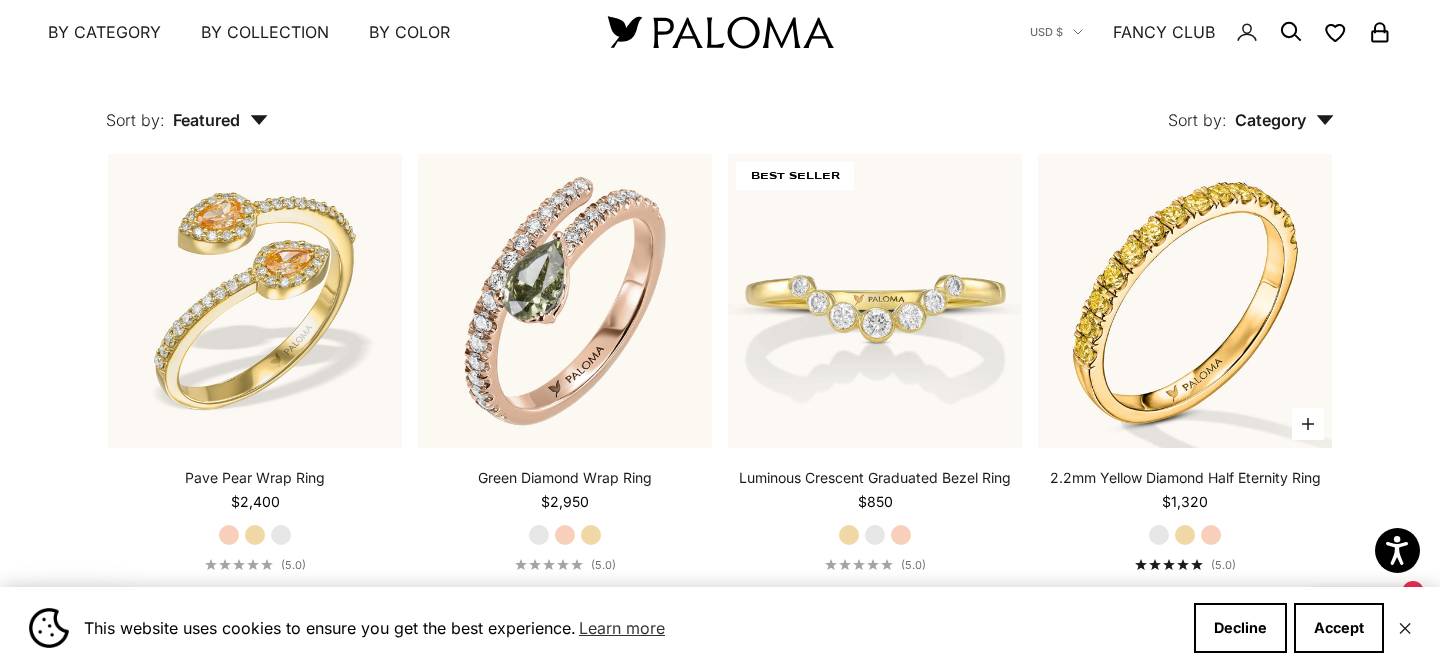 click on "White Gold" at bounding box center (1159, 535) 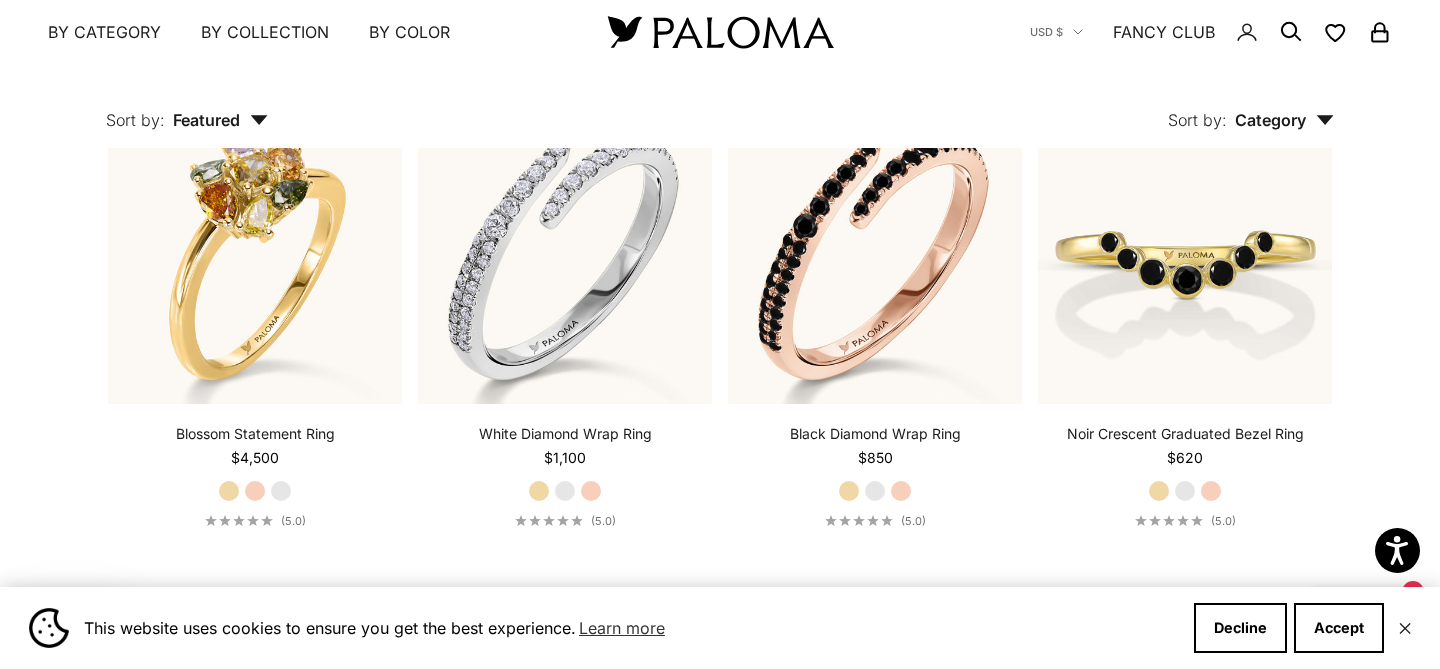 scroll, scrollTop: 3048, scrollLeft: 0, axis: vertical 